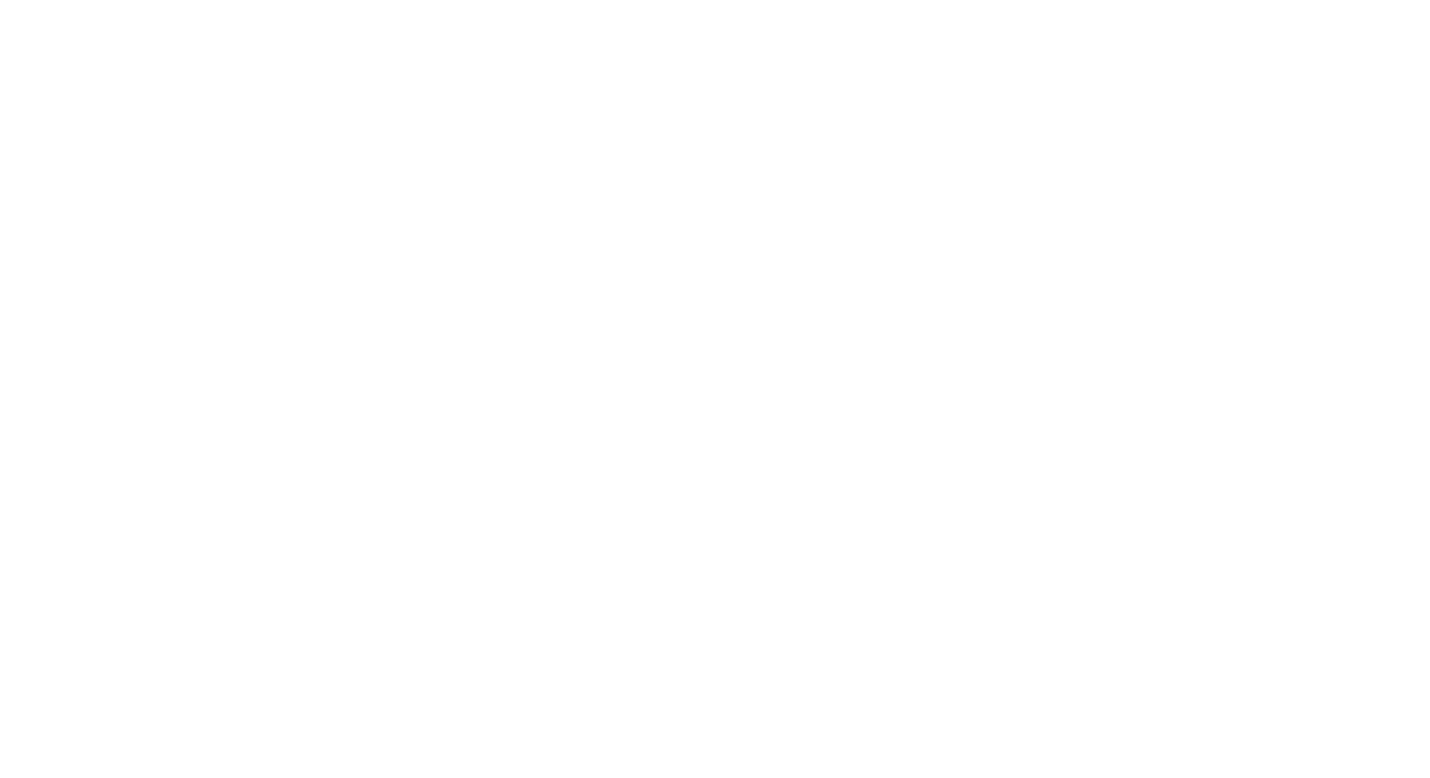 scroll, scrollTop: 0, scrollLeft: 0, axis: both 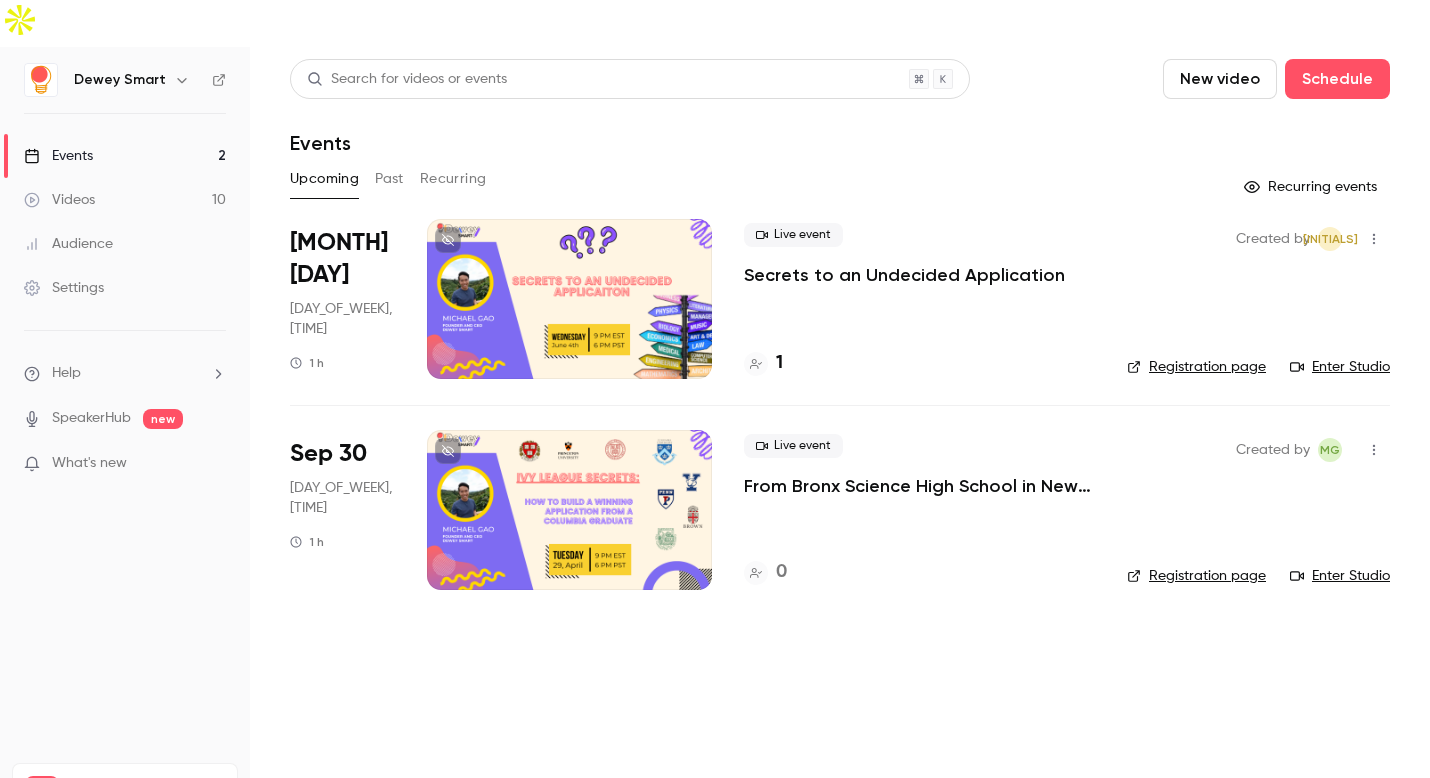 click on "Videos 10" at bounding box center (125, 200) 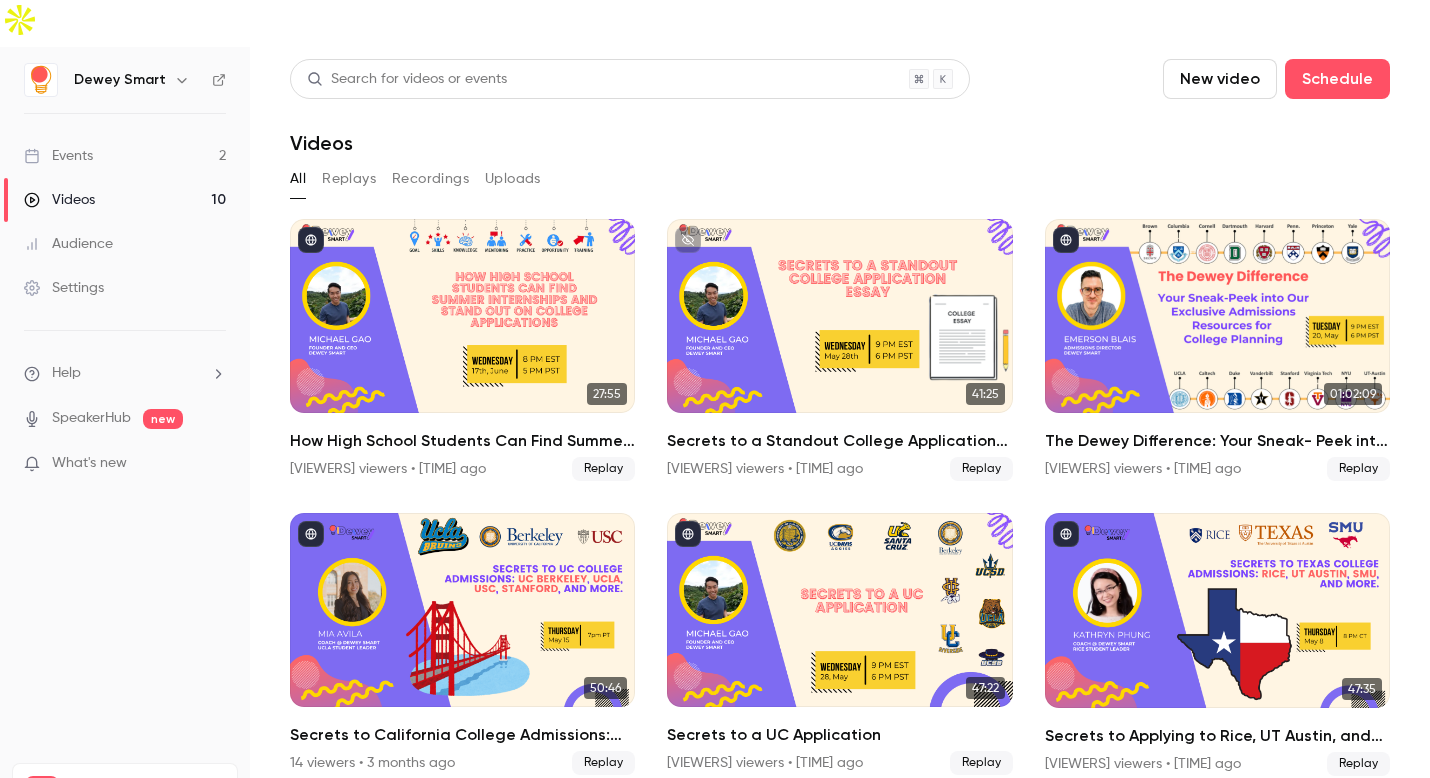 click on "Settings" at bounding box center (64, 288) 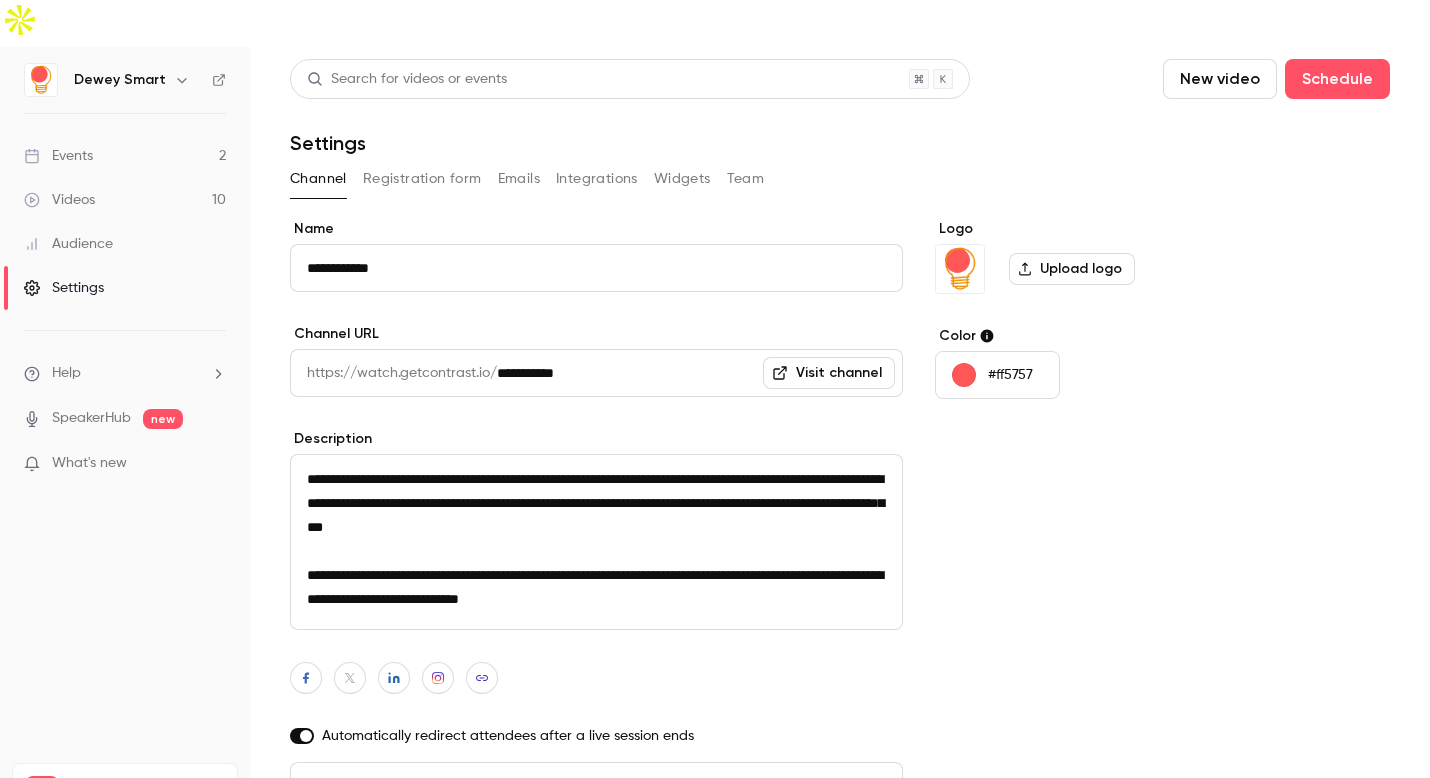 click on "Integrations" at bounding box center [597, 179] 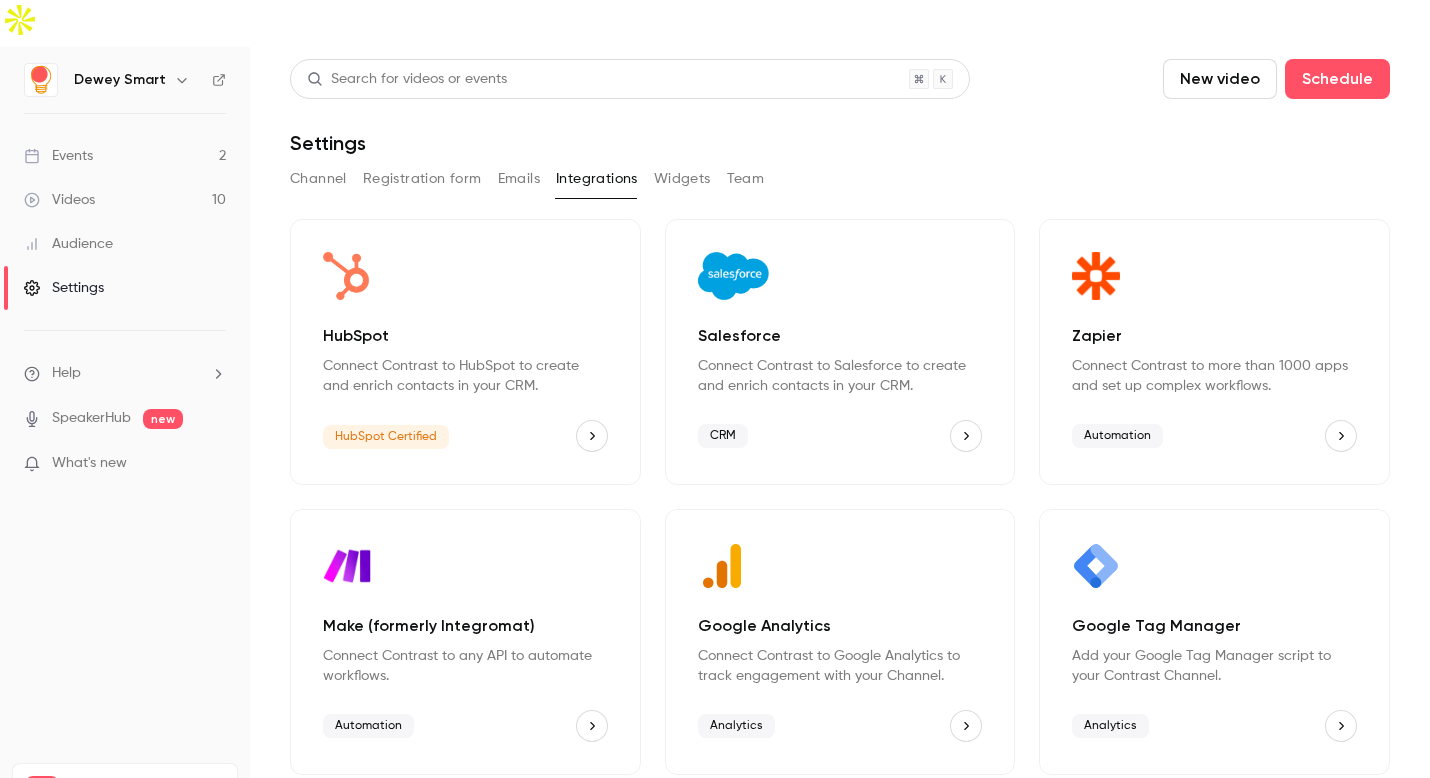 click on "Team" at bounding box center (746, 179) 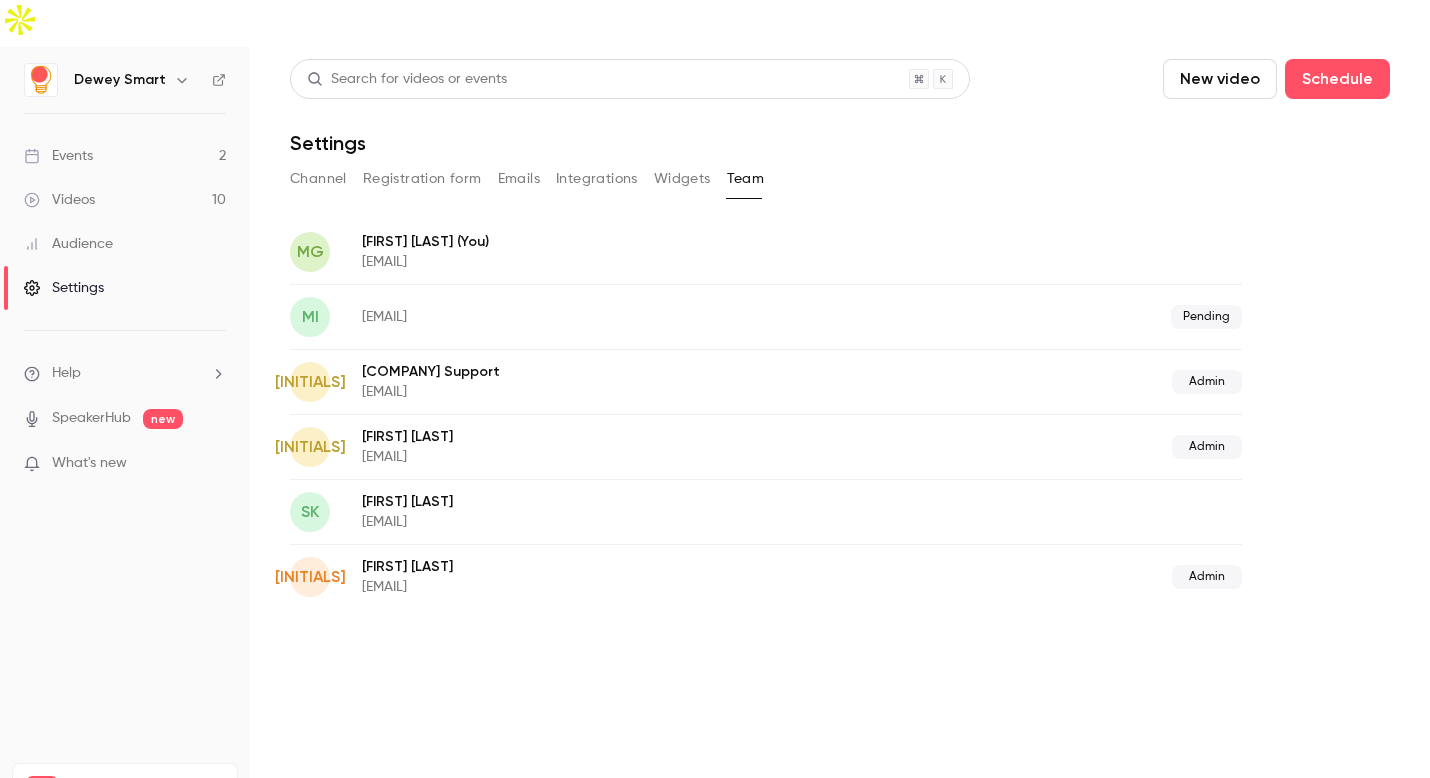 click on "Events 2" at bounding box center (125, 156) 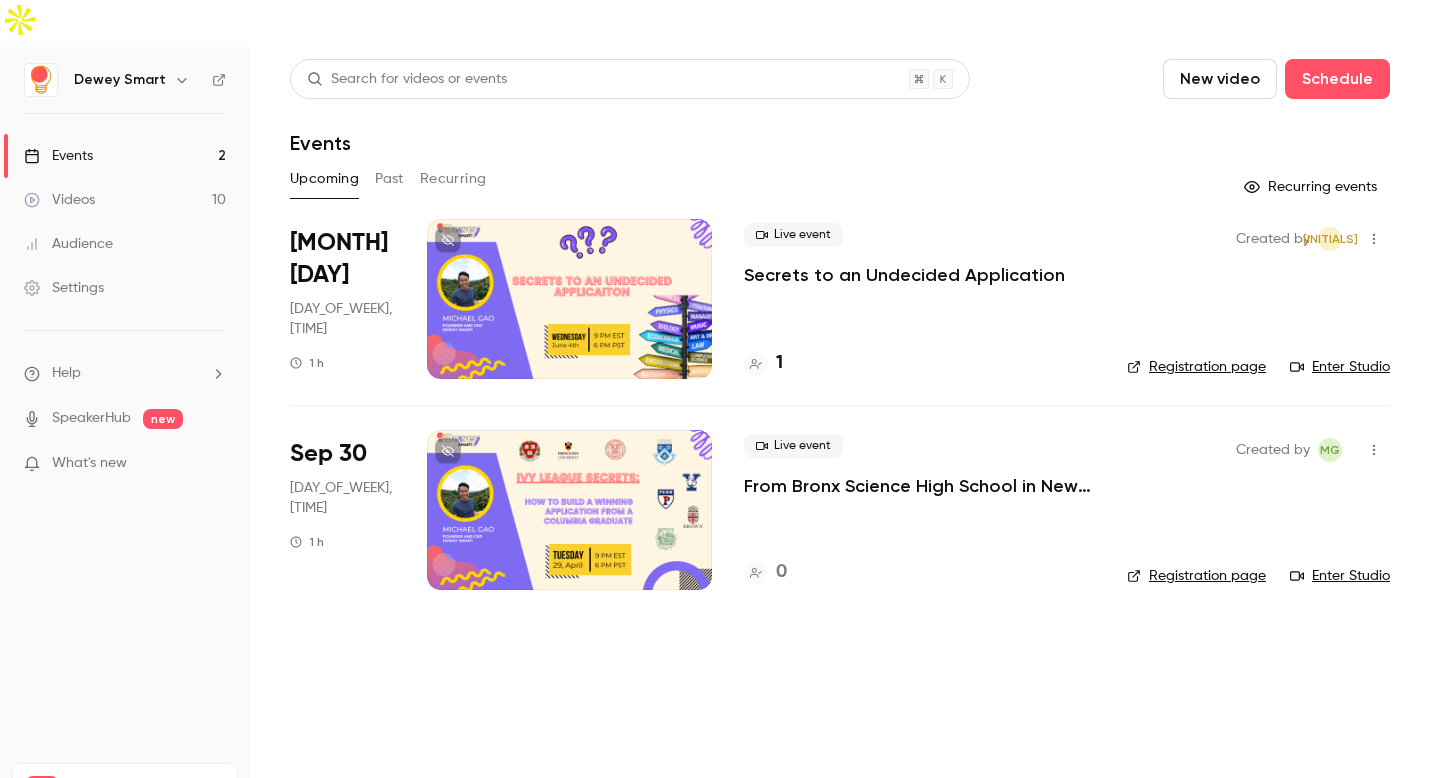click on "Dewey Smart" at bounding box center (120, 80) 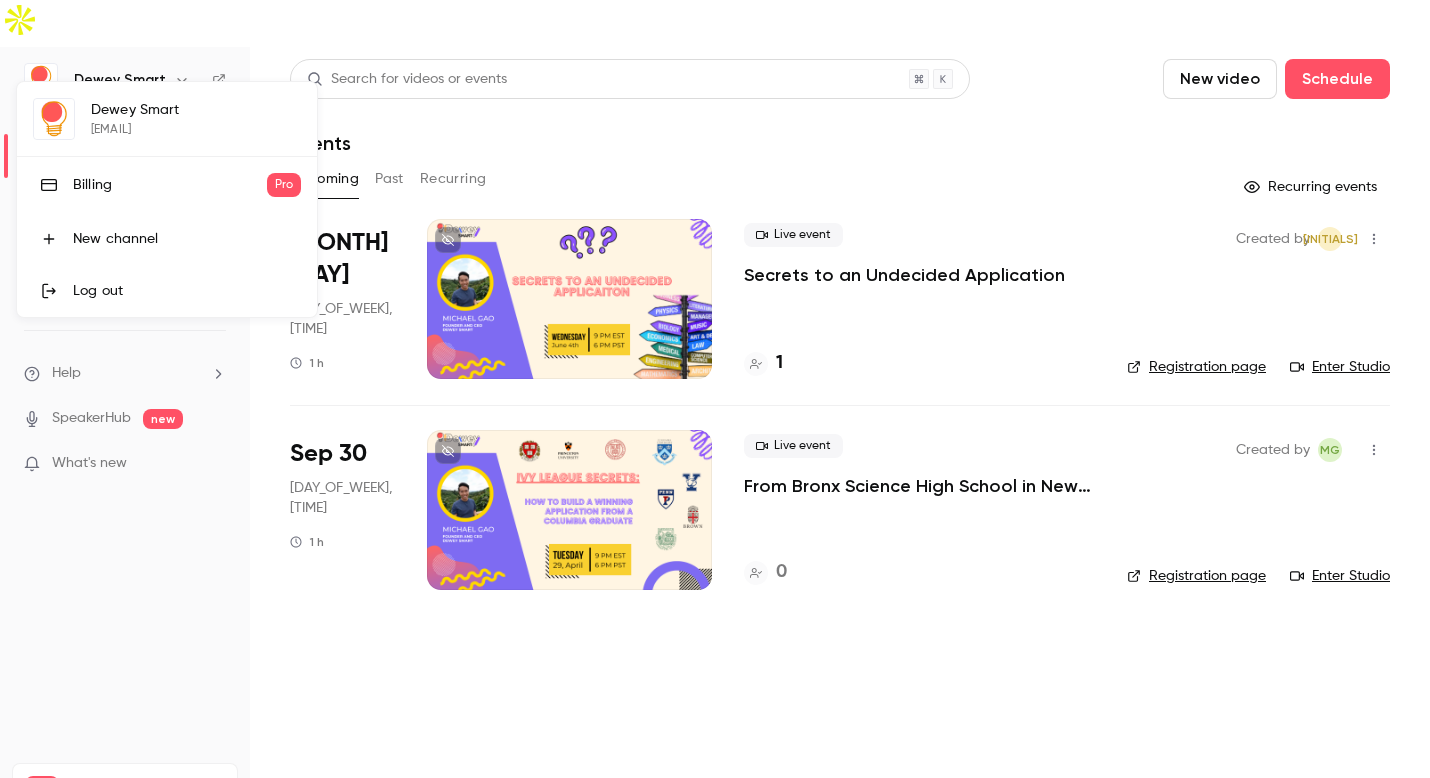 click at bounding box center (715, 389) 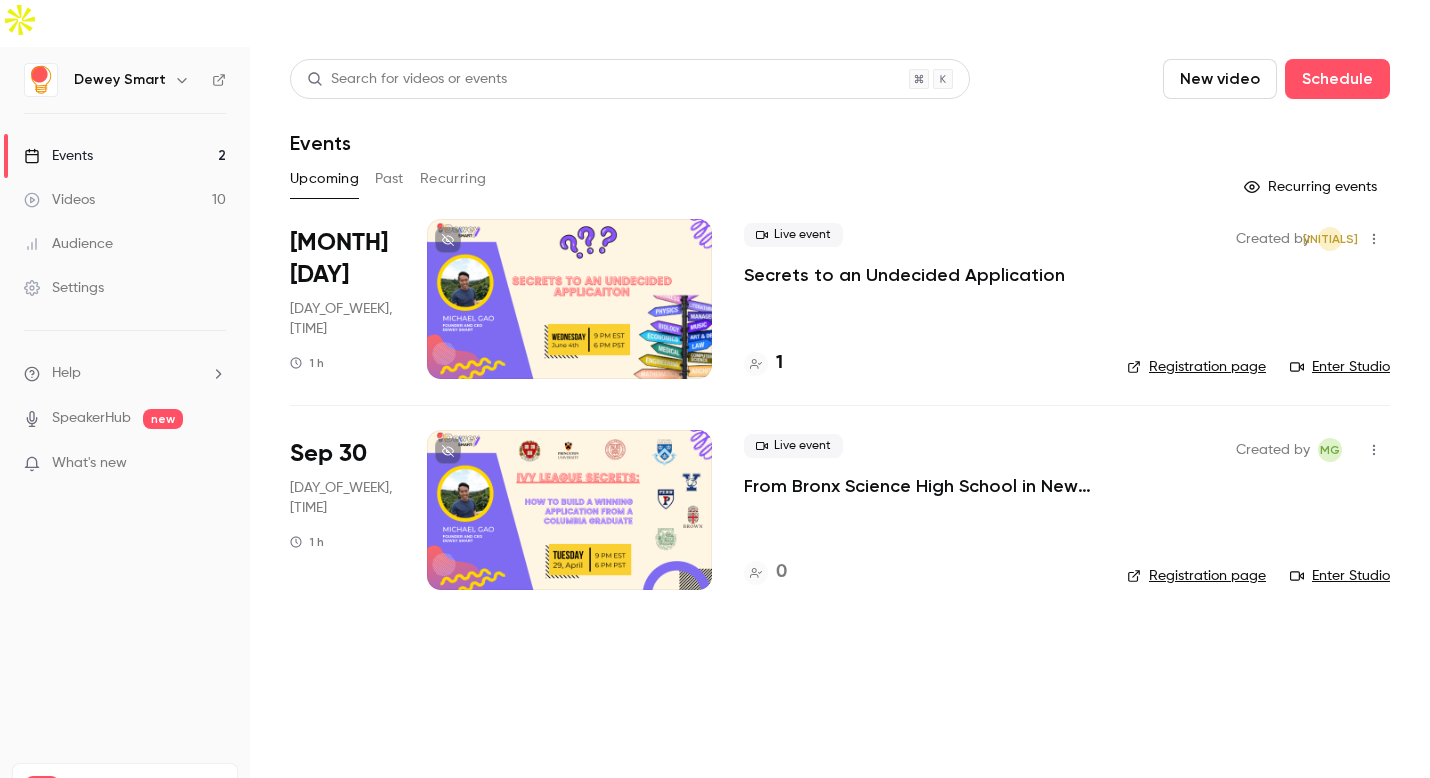 click on "Pro Plan usage Videos [NUMBER]  / [NUMBER] Monthly registrants [NUMBER]  / [NUMBER]" at bounding box center (125, 788) 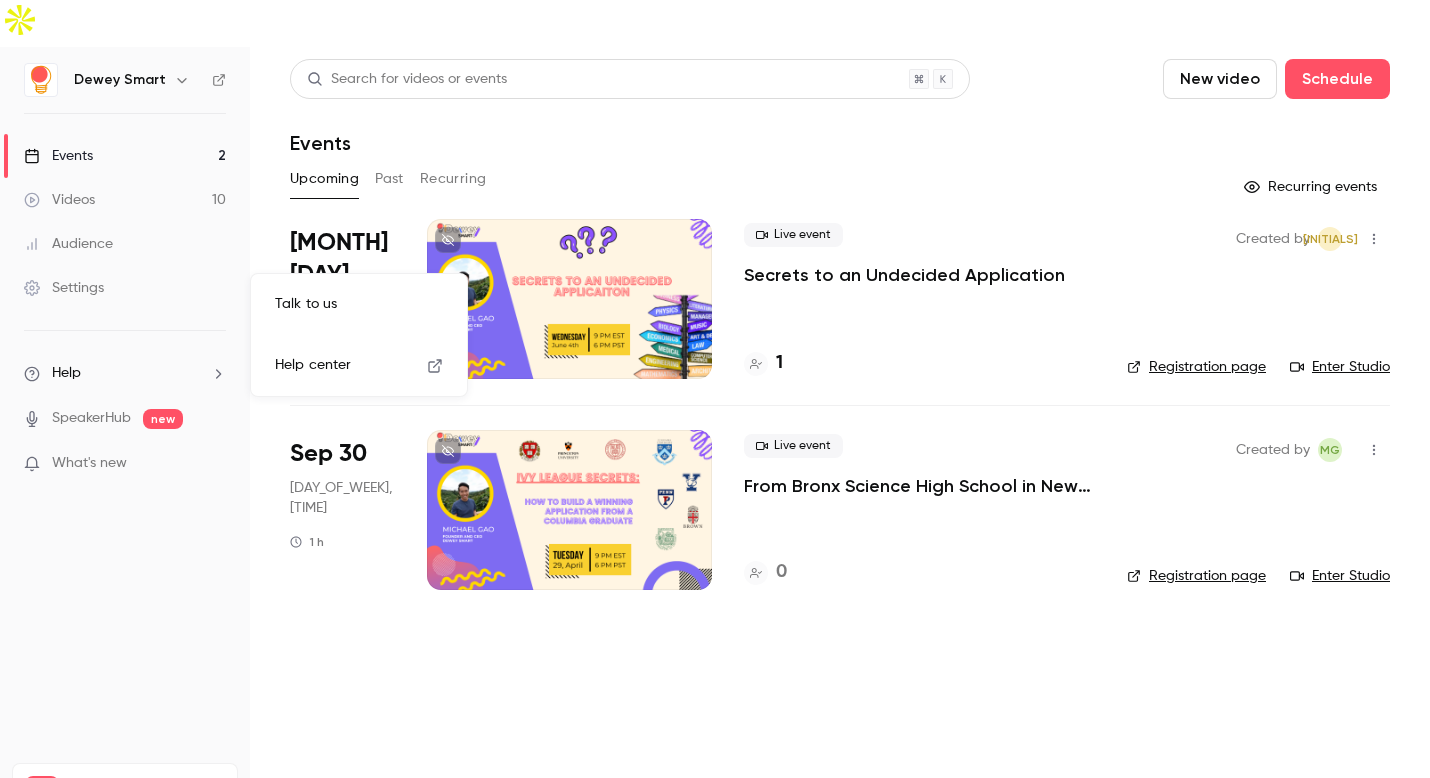 click on "Talk to us" at bounding box center [359, 304] 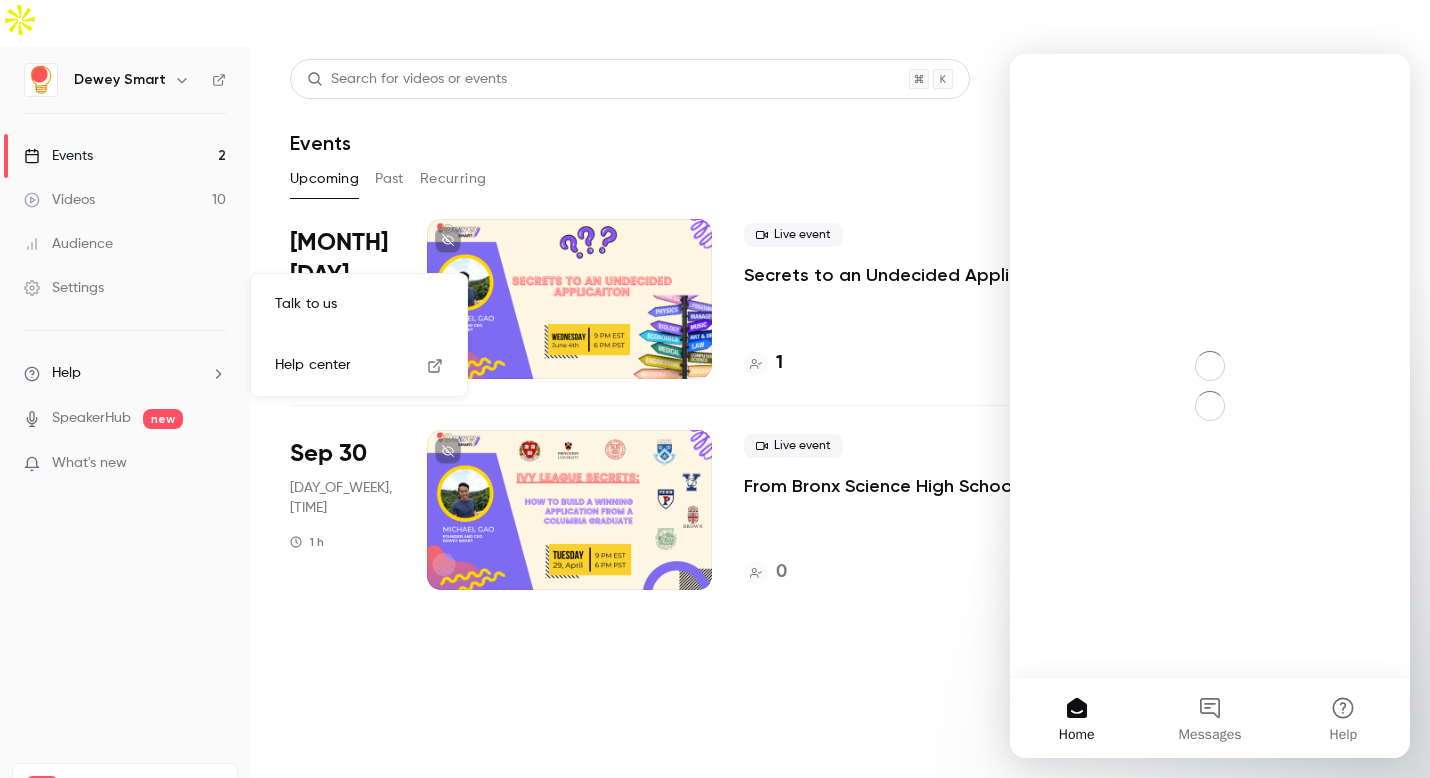 scroll, scrollTop: 0, scrollLeft: 0, axis: both 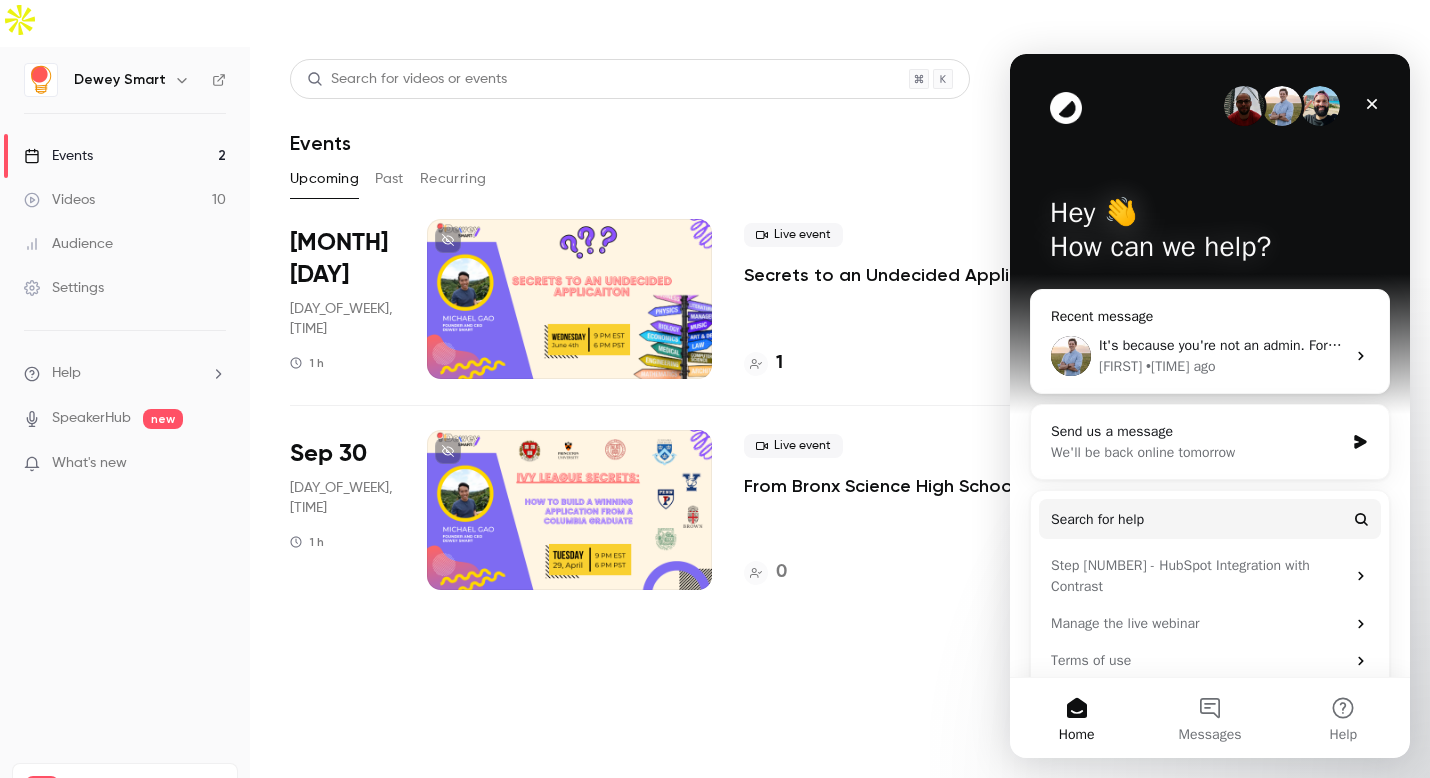 click on "[FIRST] •  [TIME] ago" at bounding box center [1222, 366] 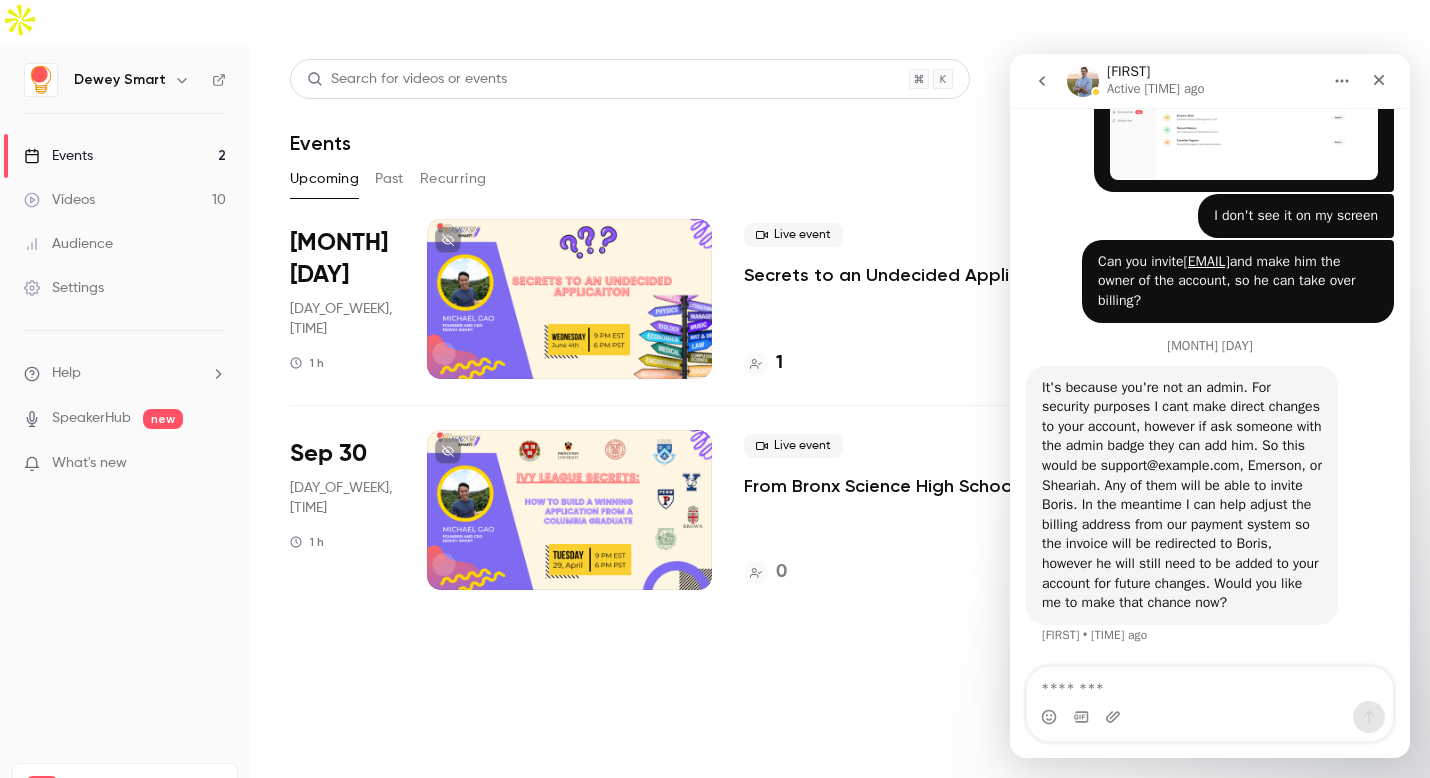 scroll, scrollTop: 977, scrollLeft: 0, axis: vertical 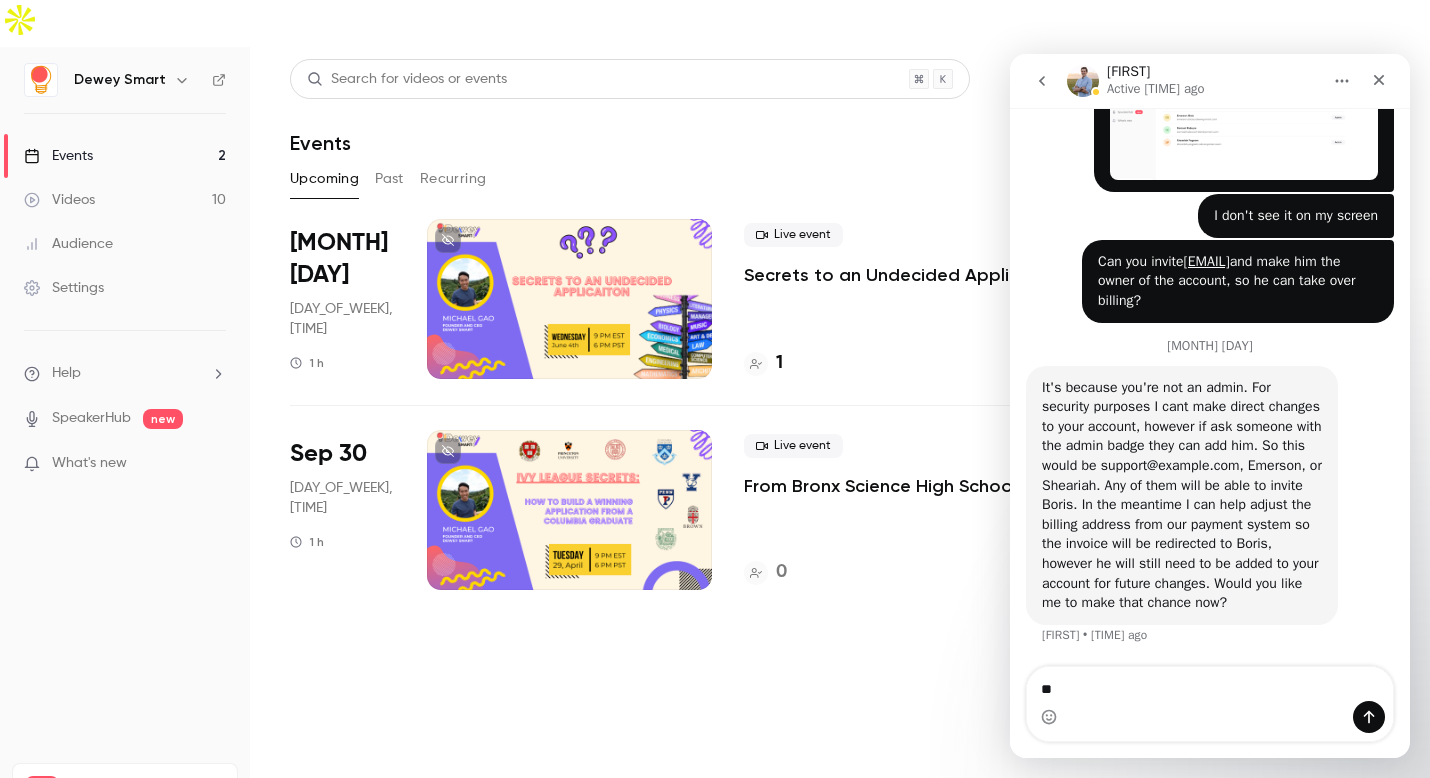 type on "***" 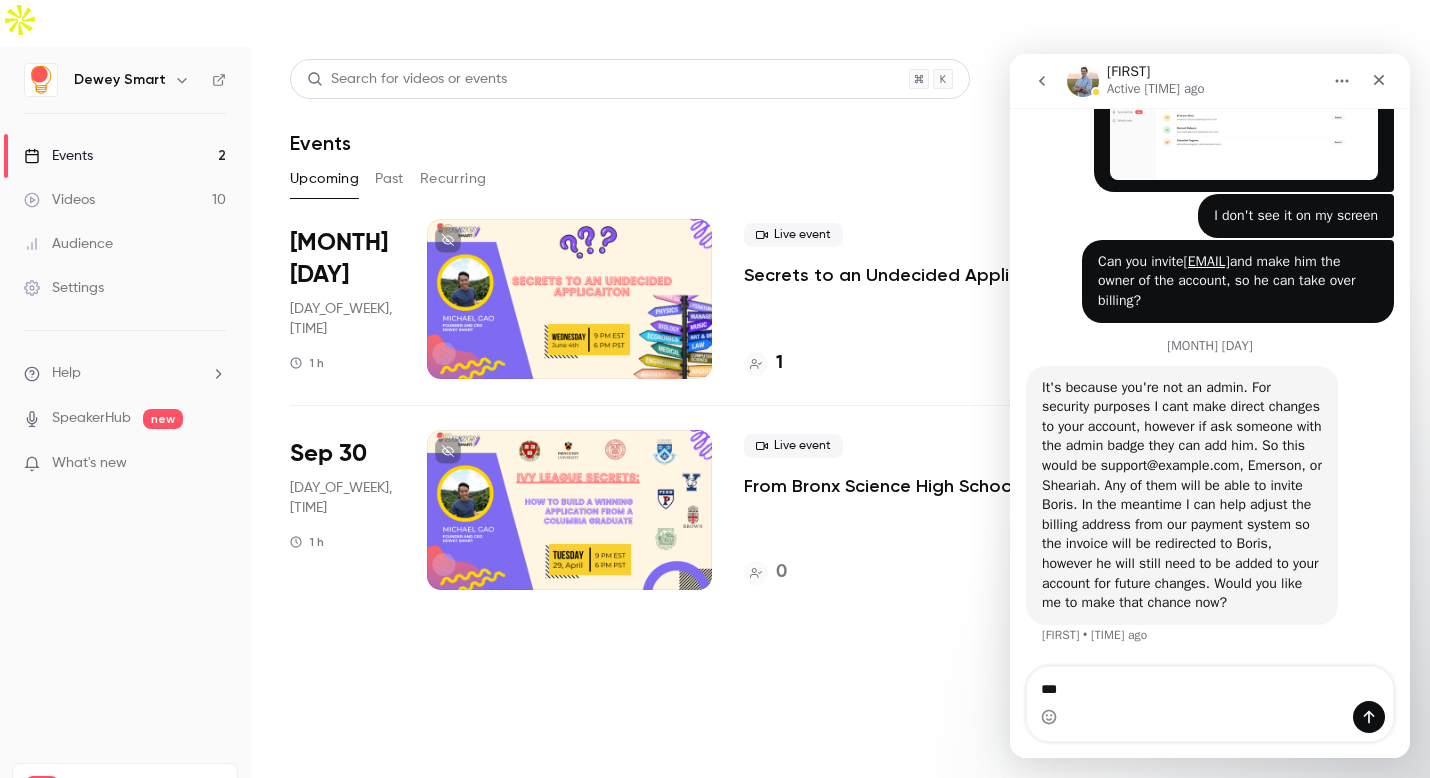 type 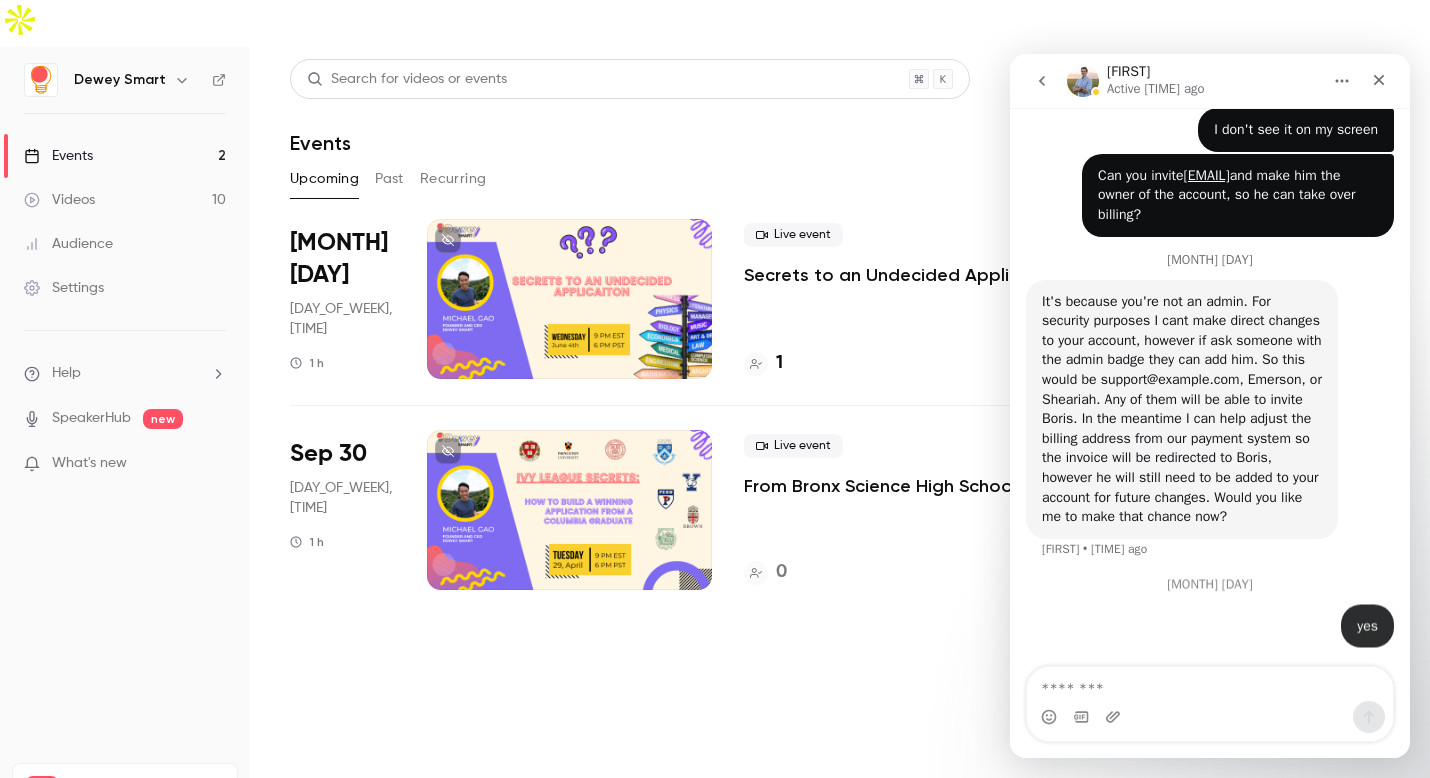 scroll, scrollTop: 1063, scrollLeft: 0, axis: vertical 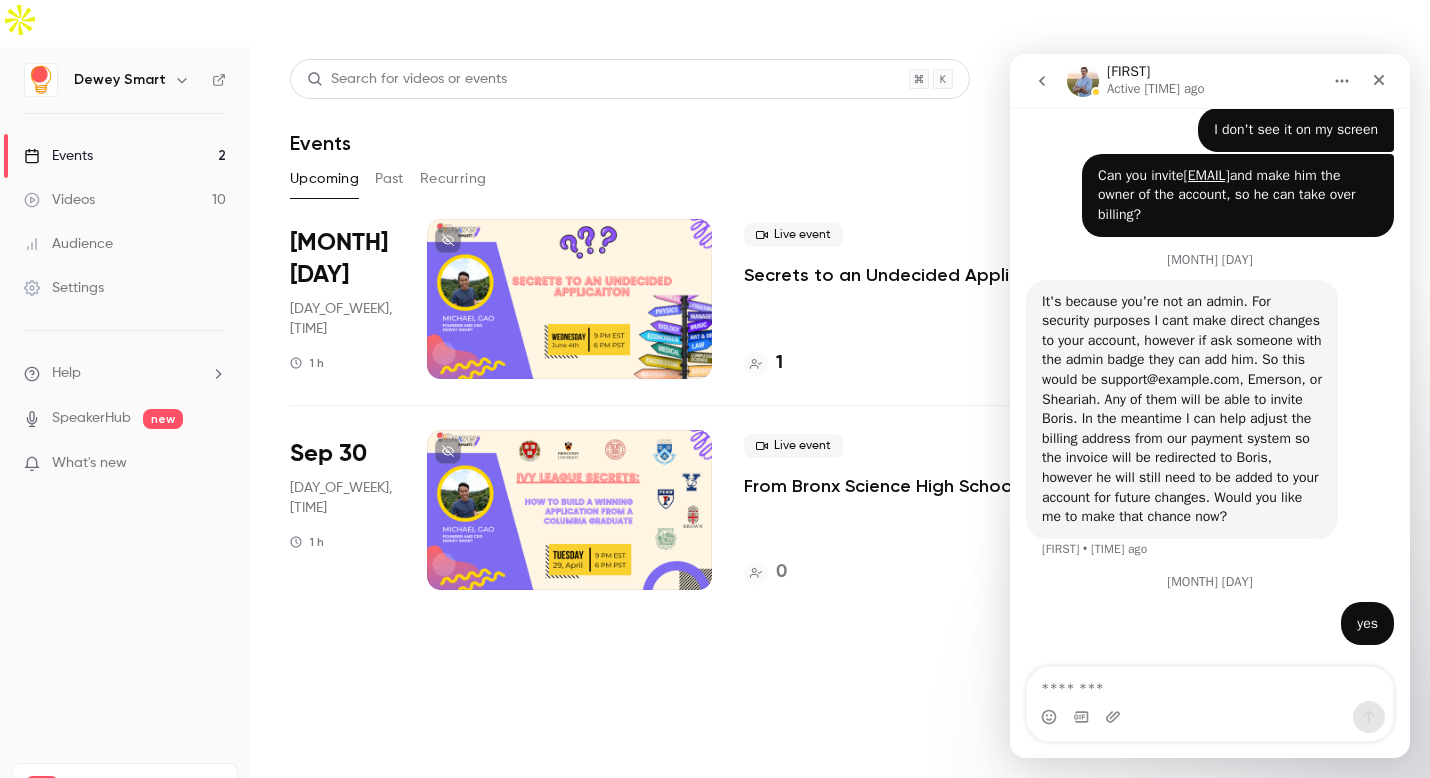 click on "Search for videos or events New video Schedule Events" at bounding box center [840, 107] 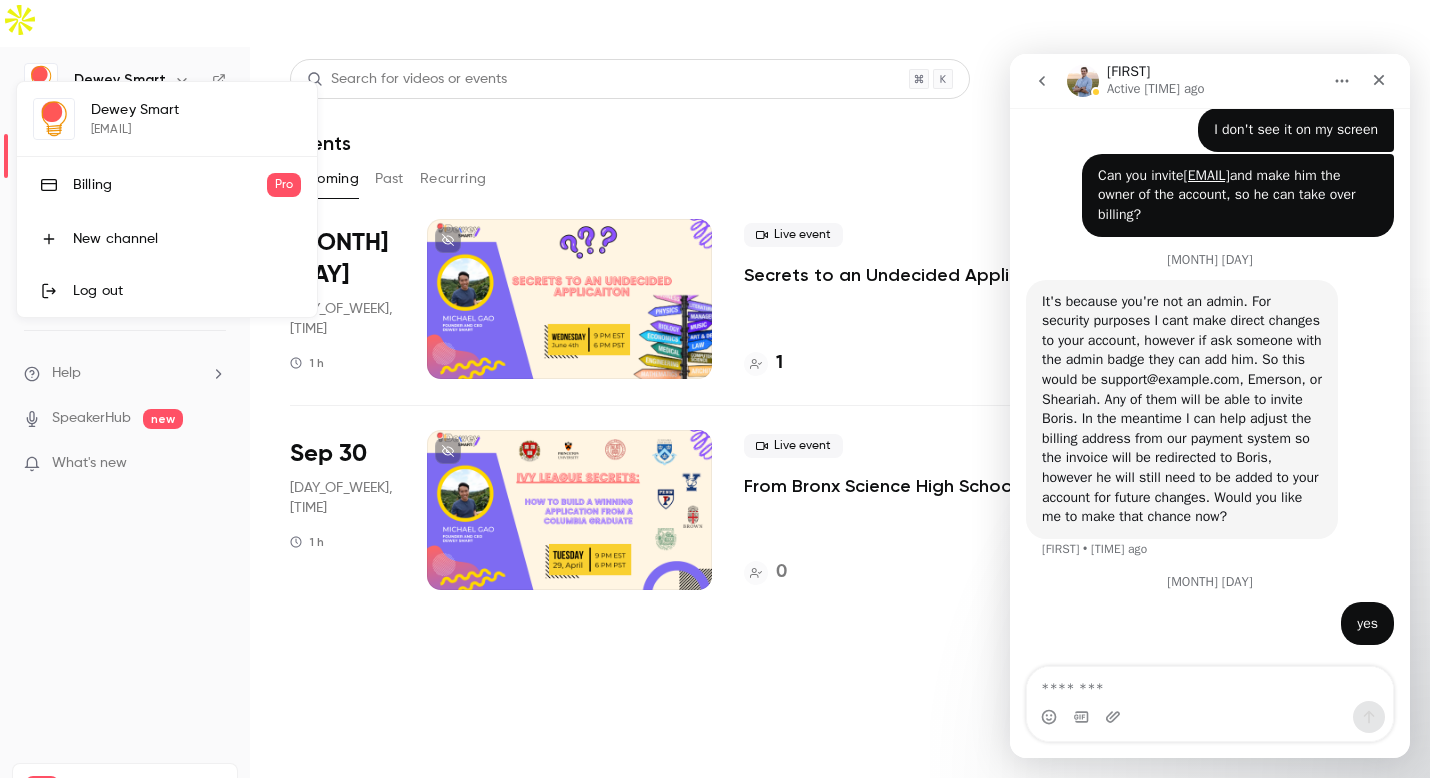 click on "Log out" at bounding box center (187, 291) 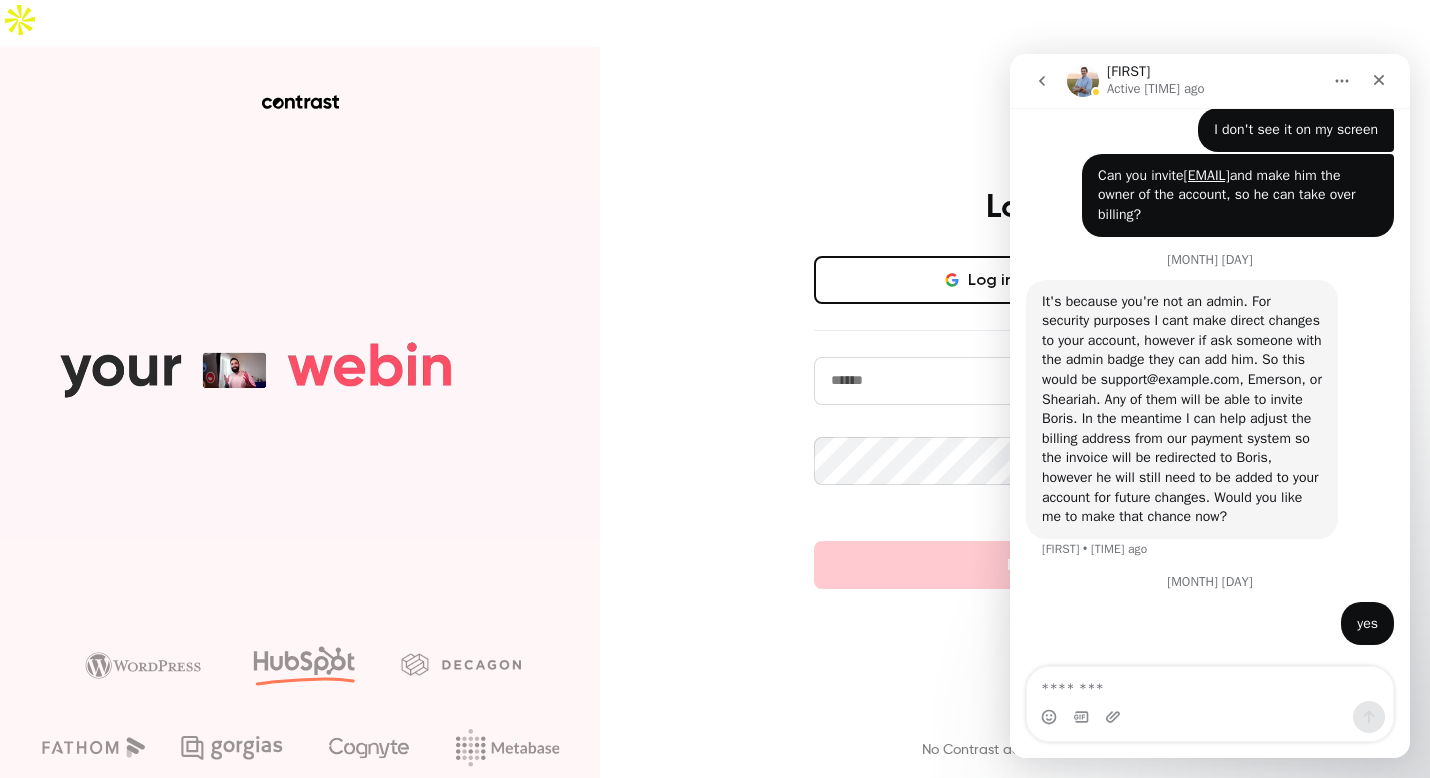 type on "**********" 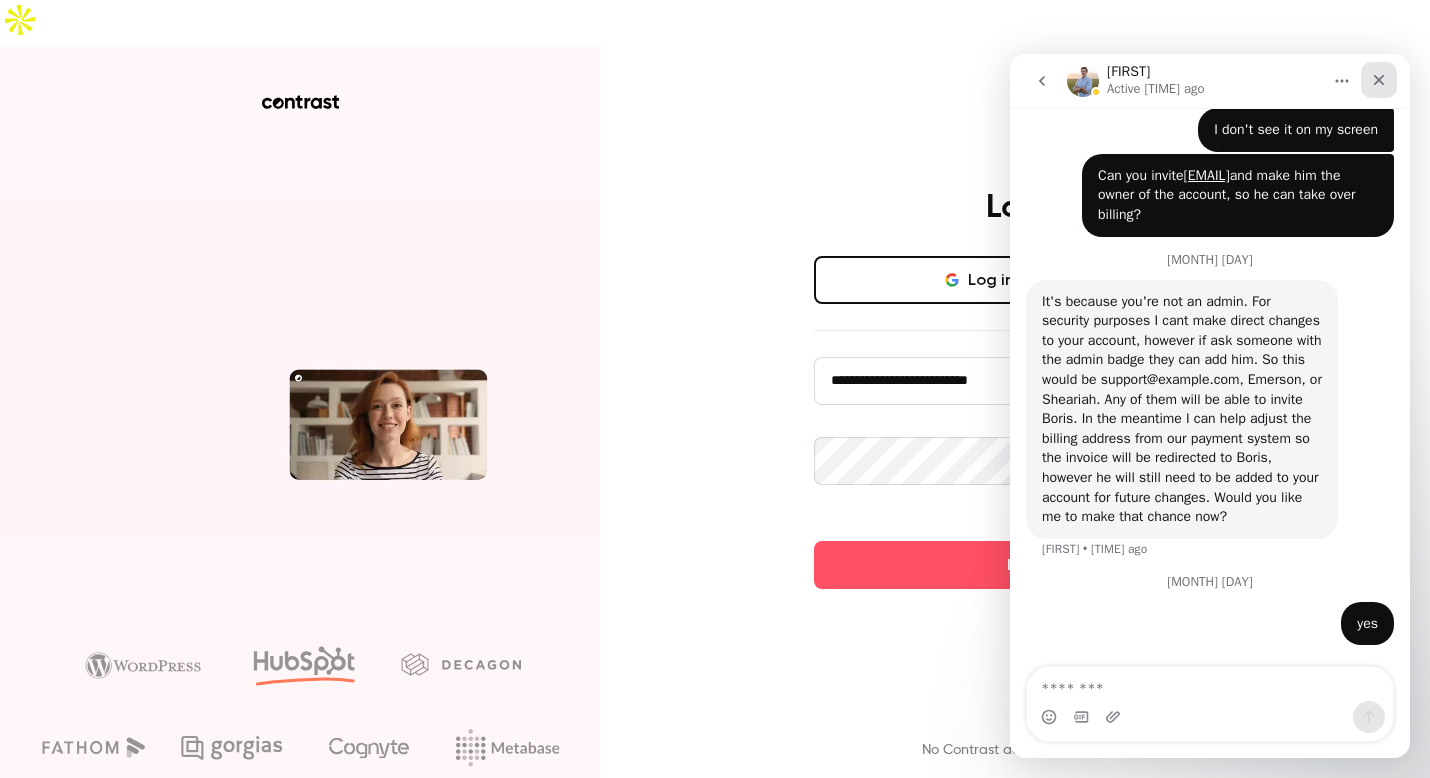 click at bounding box center [1379, 80] 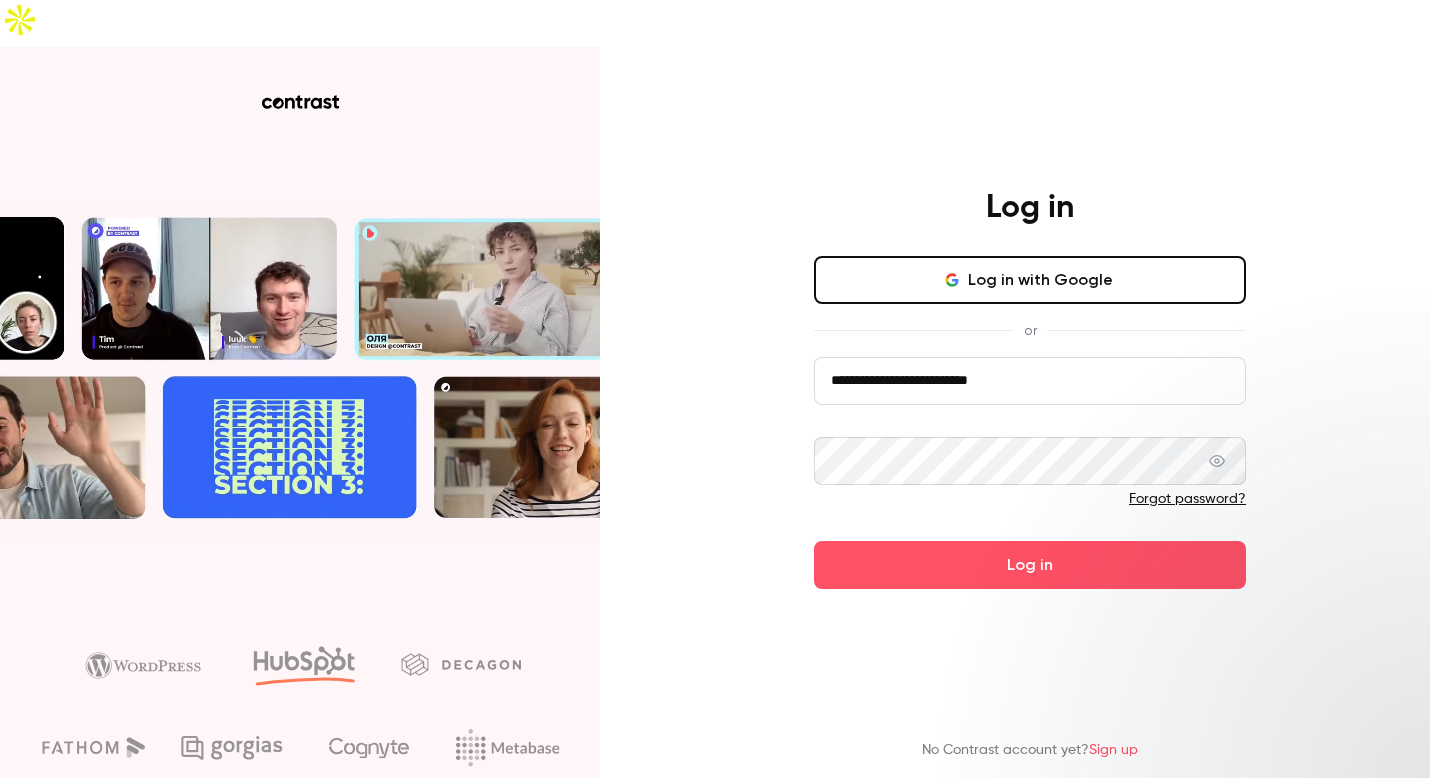 scroll, scrollTop: 0, scrollLeft: 0, axis: both 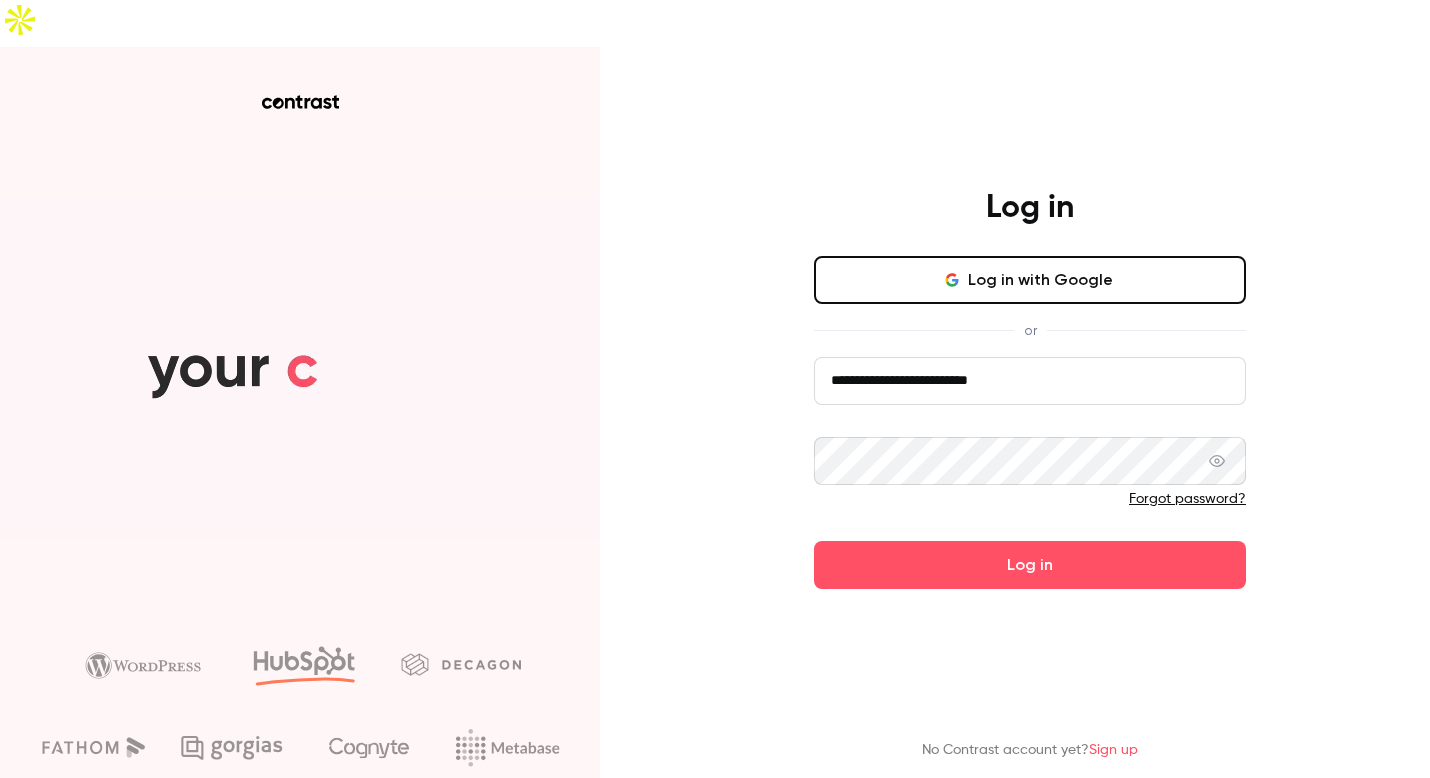 click on "**********" at bounding box center [1030, 381] 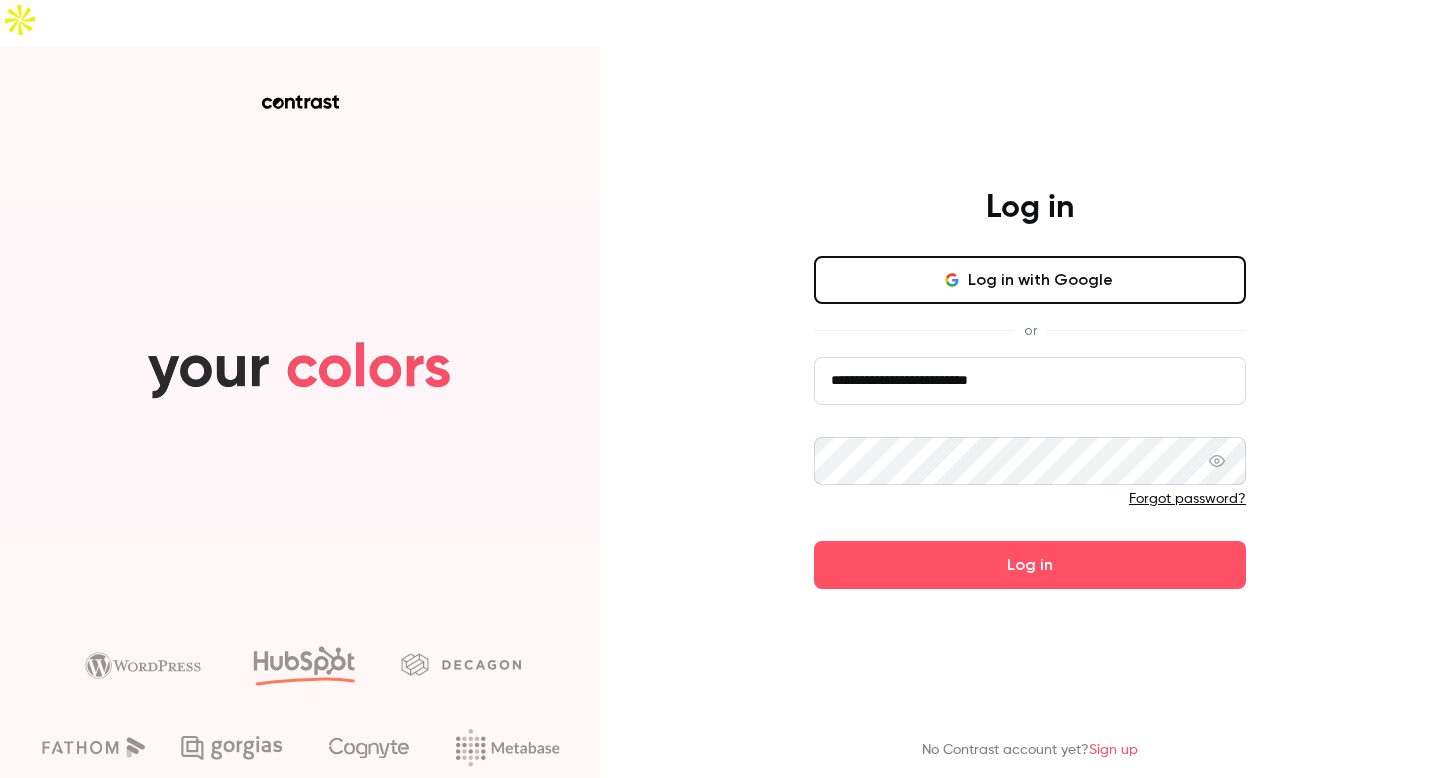 click on "**********" at bounding box center [1030, 381] 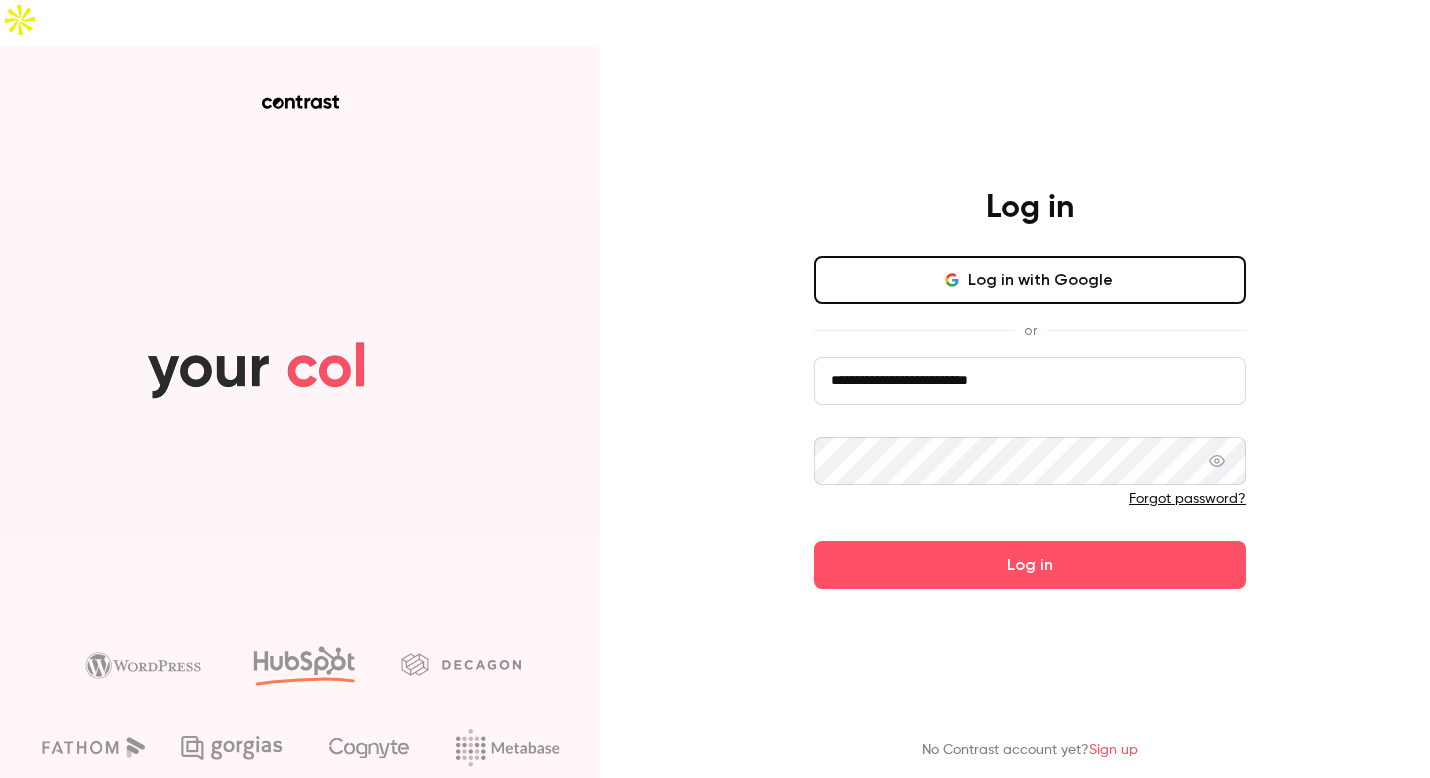 click on "Log in with Google" at bounding box center [1030, 280] 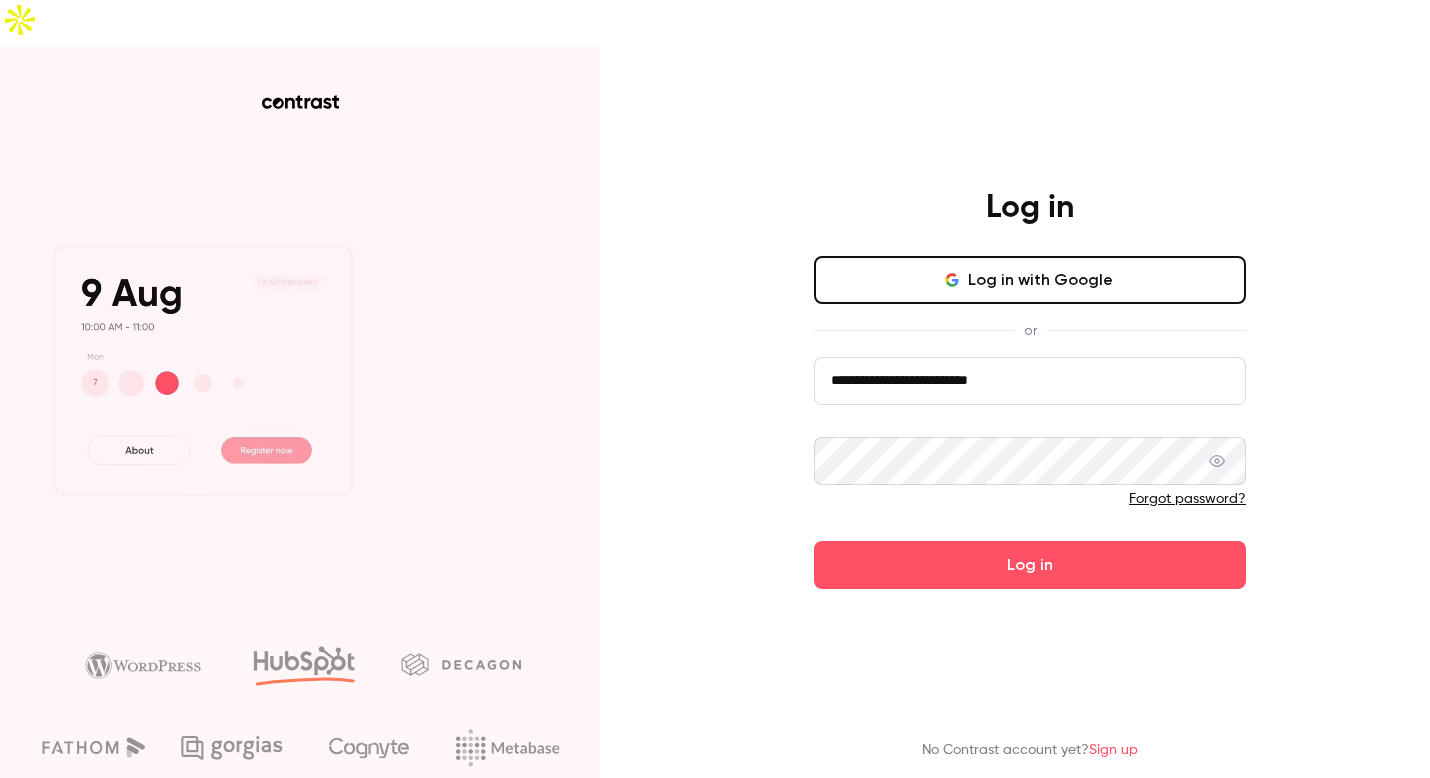 click at bounding box center (300, 436) 